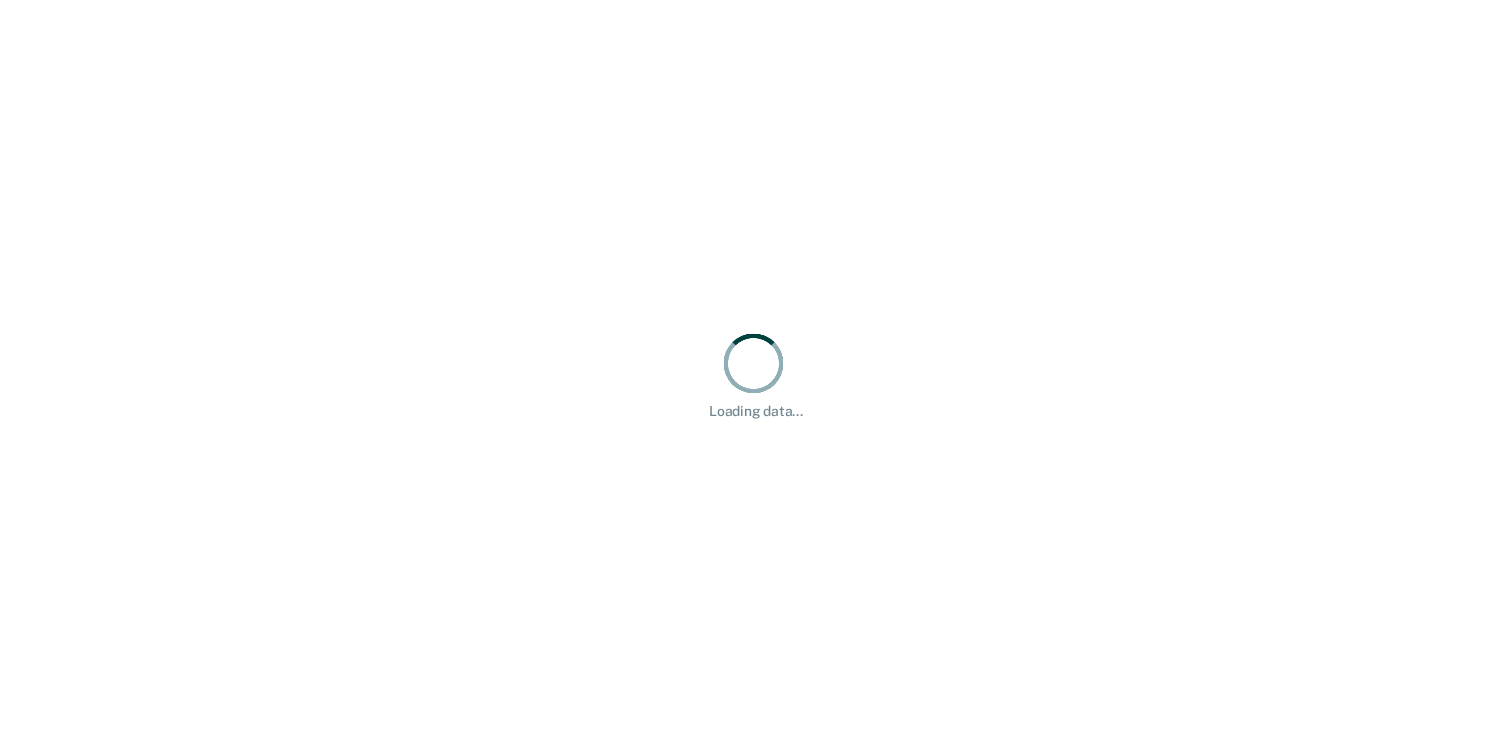 scroll, scrollTop: 0, scrollLeft: 0, axis: both 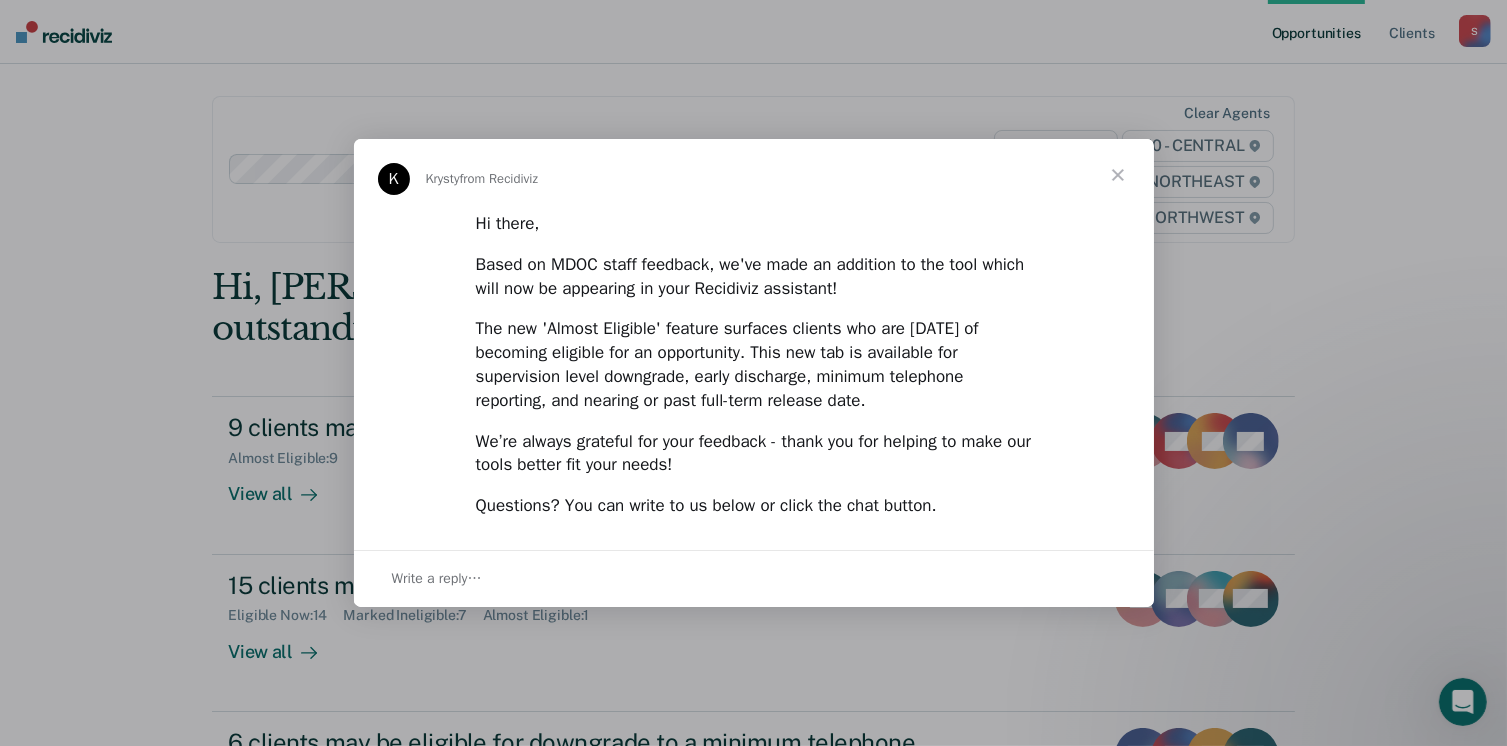 click at bounding box center [1118, 175] 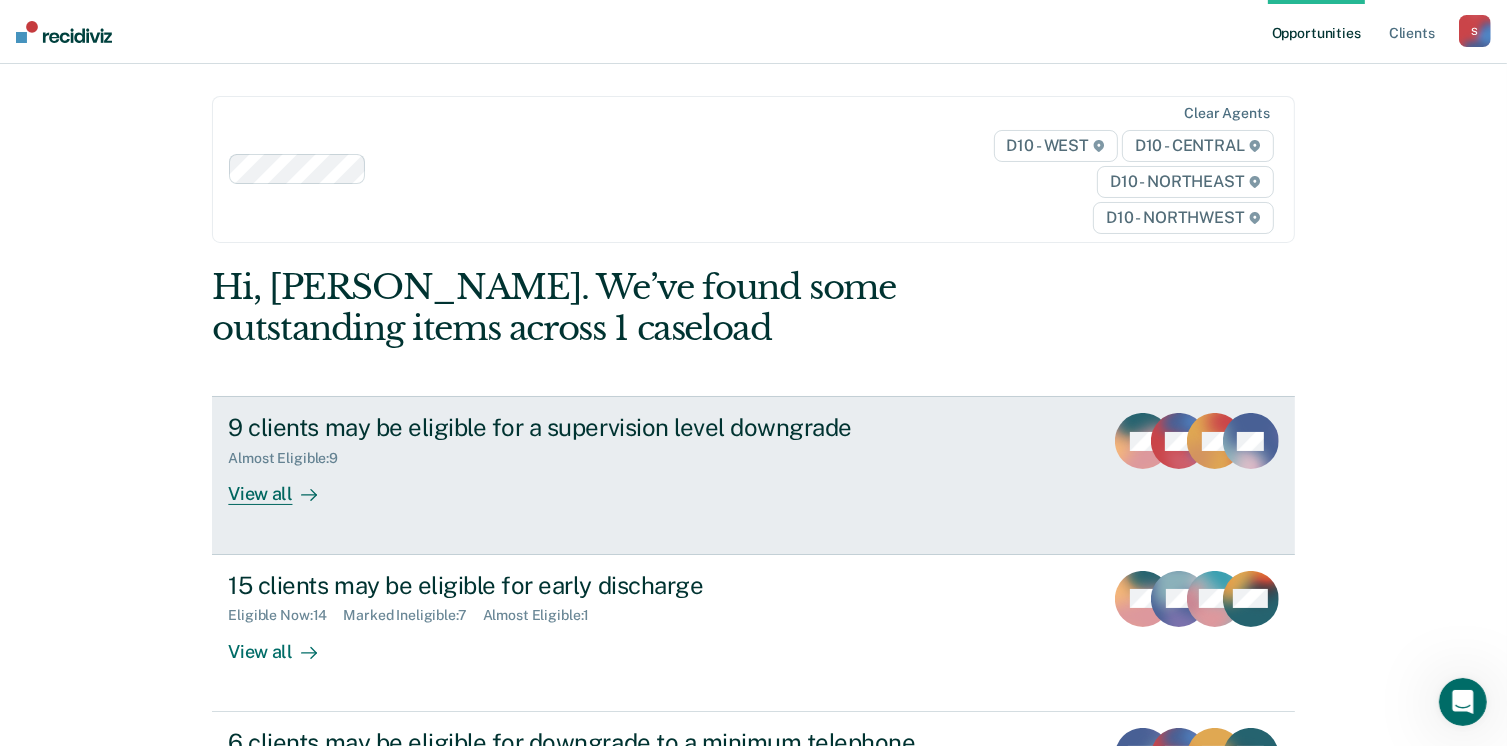click on "View all" at bounding box center (284, 486) 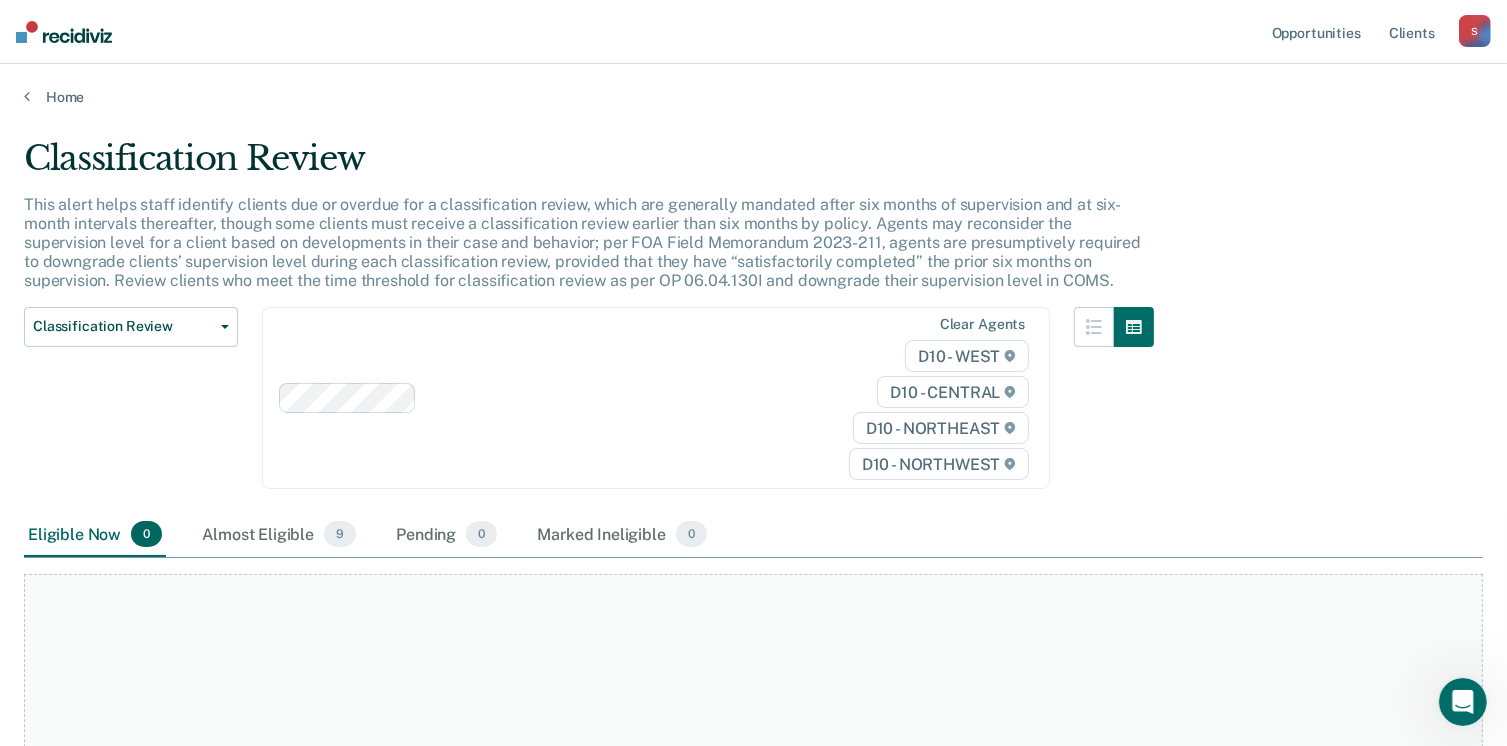 scroll, scrollTop: 100, scrollLeft: 0, axis: vertical 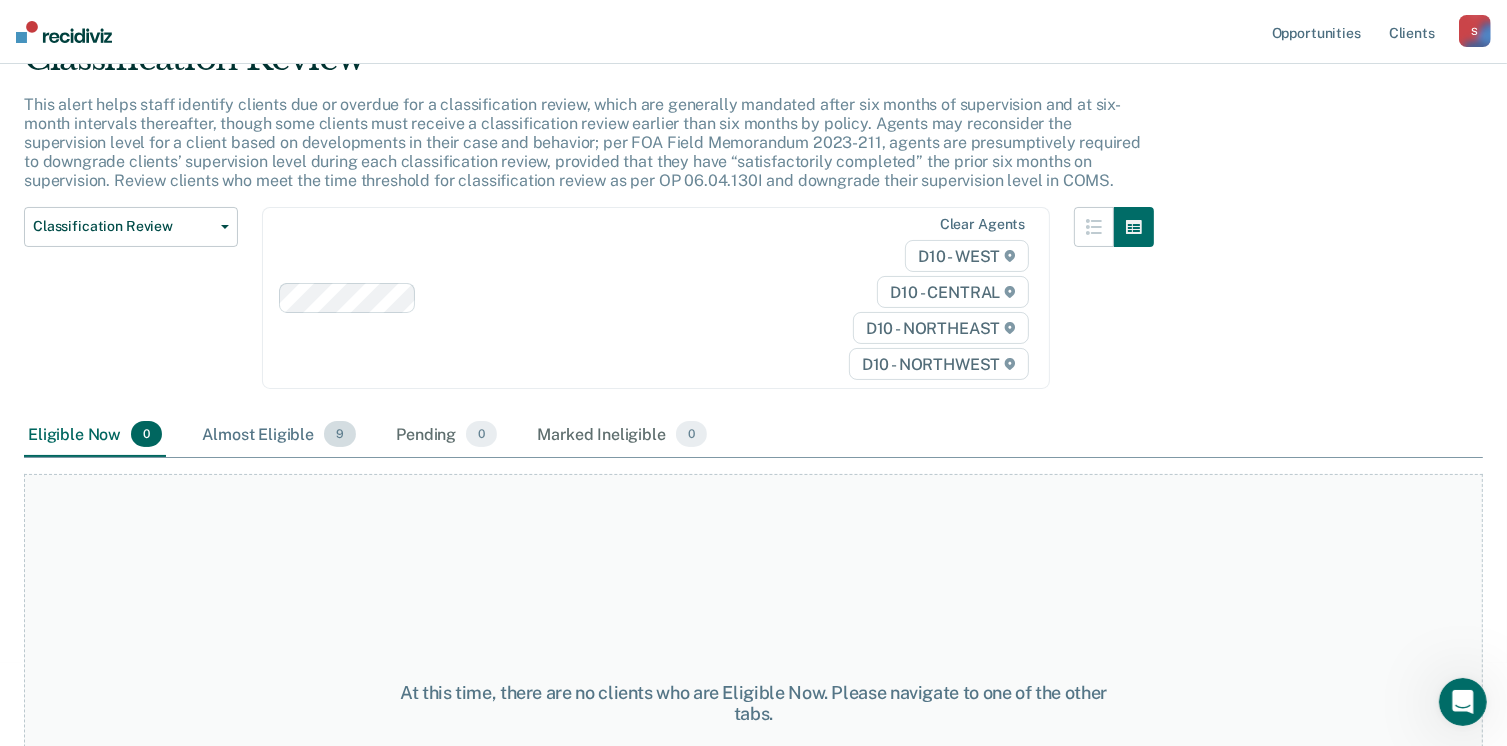 click on "Almost Eligible 9" at bounding box center [279, 435] 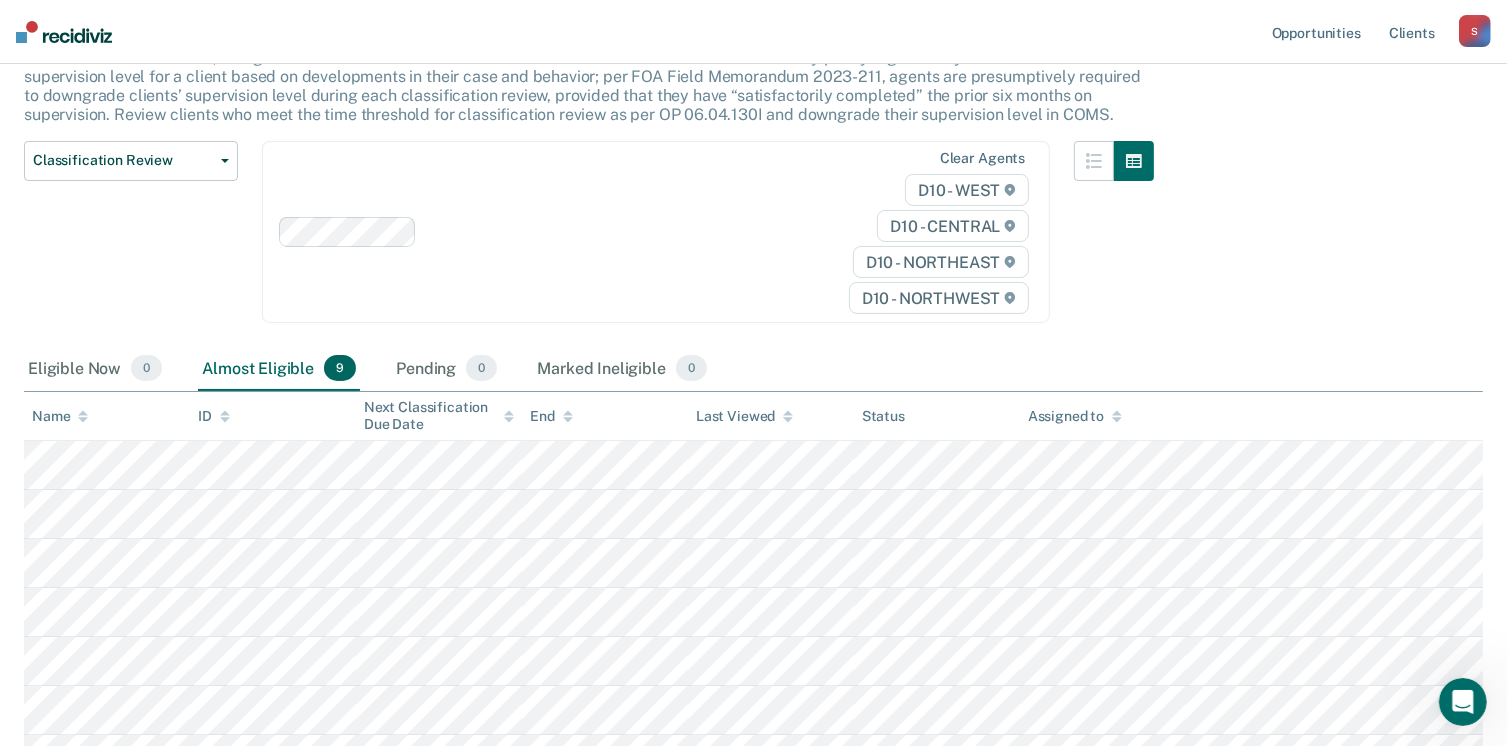 scroll, scrollTop: 300, scrollLeft: 0, axis: vertical 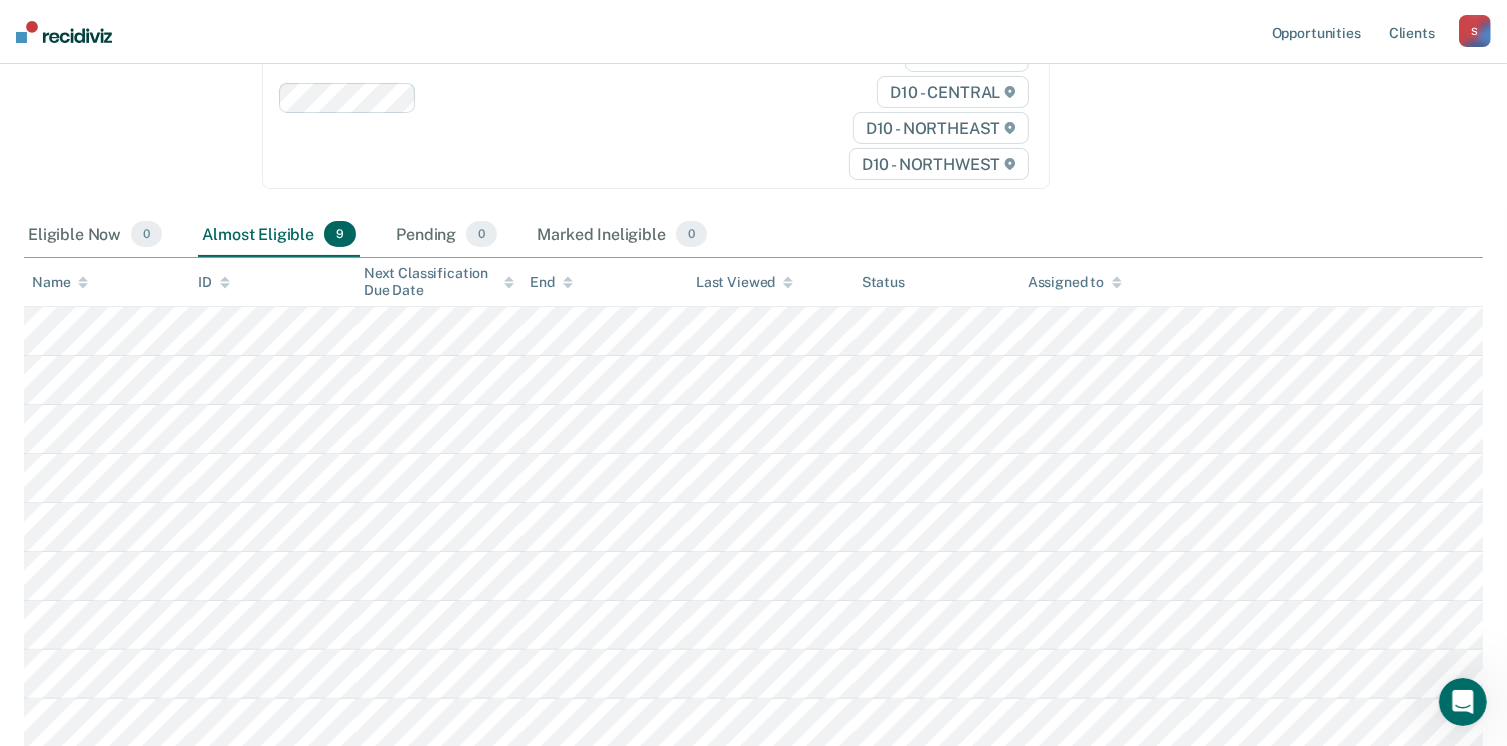 click on "Opportunities Client s [EMAIL_ADDRESS][US_STATE][DOMAIN_NAME] S Profile How it works Log Out" at bounding box center [753, 32] 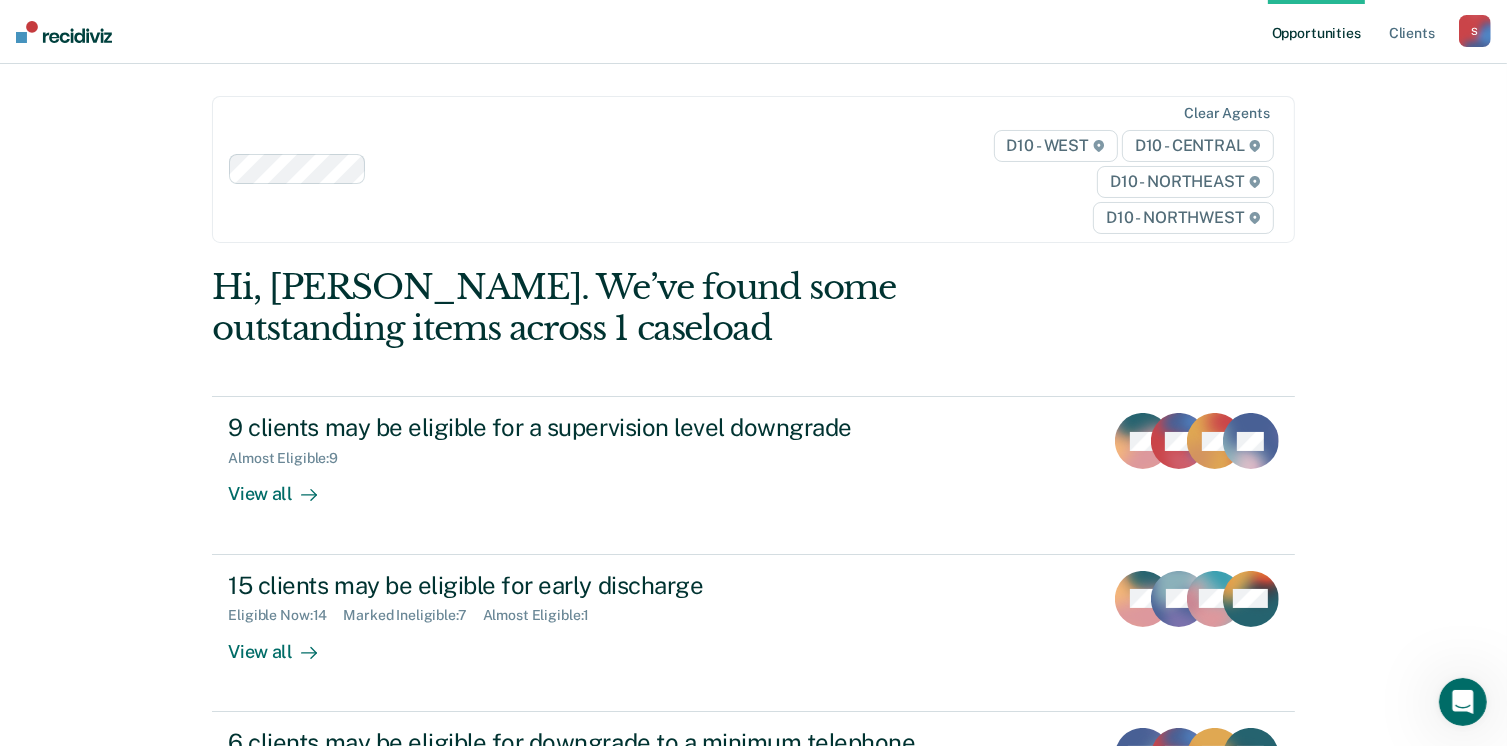 scroll, scrollTop: 0, scrollLeft: 0, axis: both 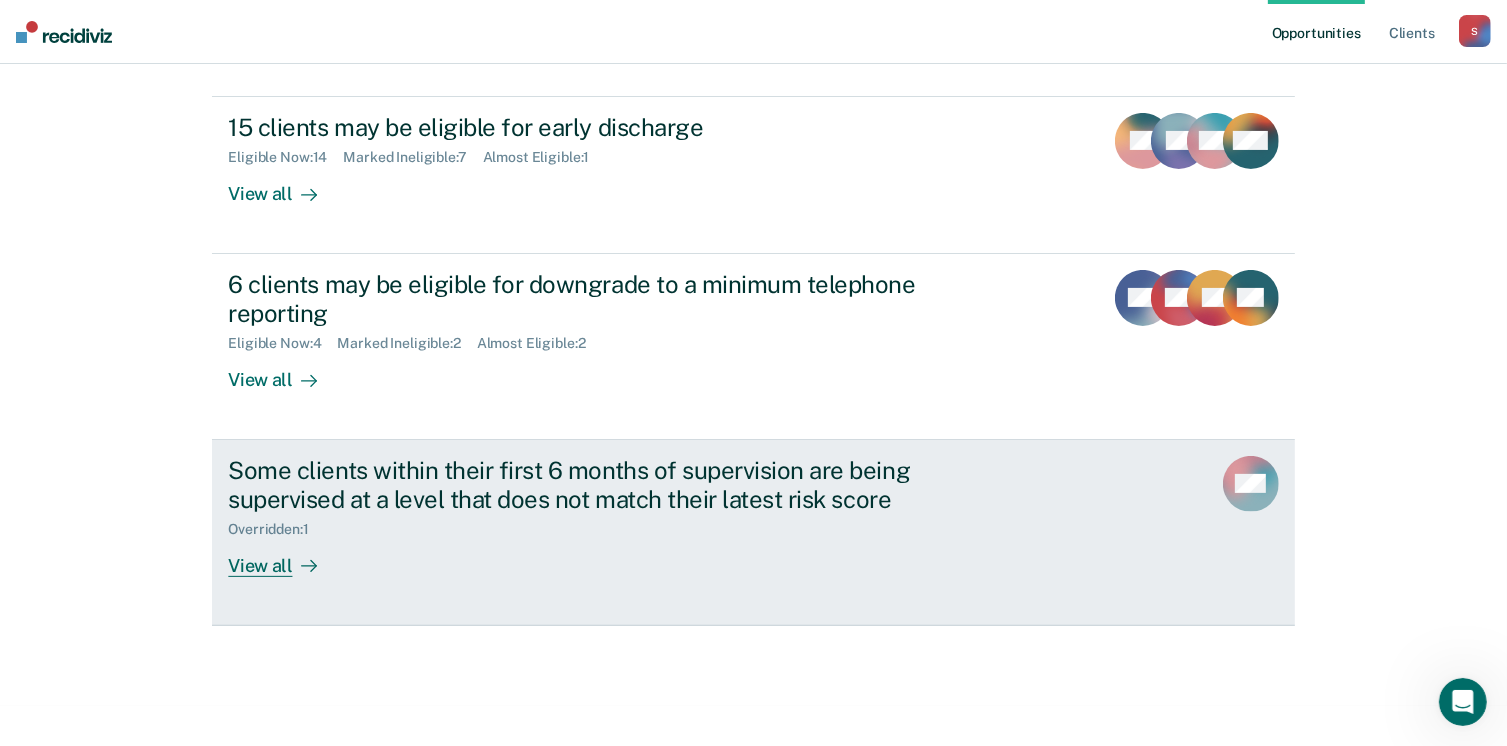 click on "View all" at bounding box center (284, 557) 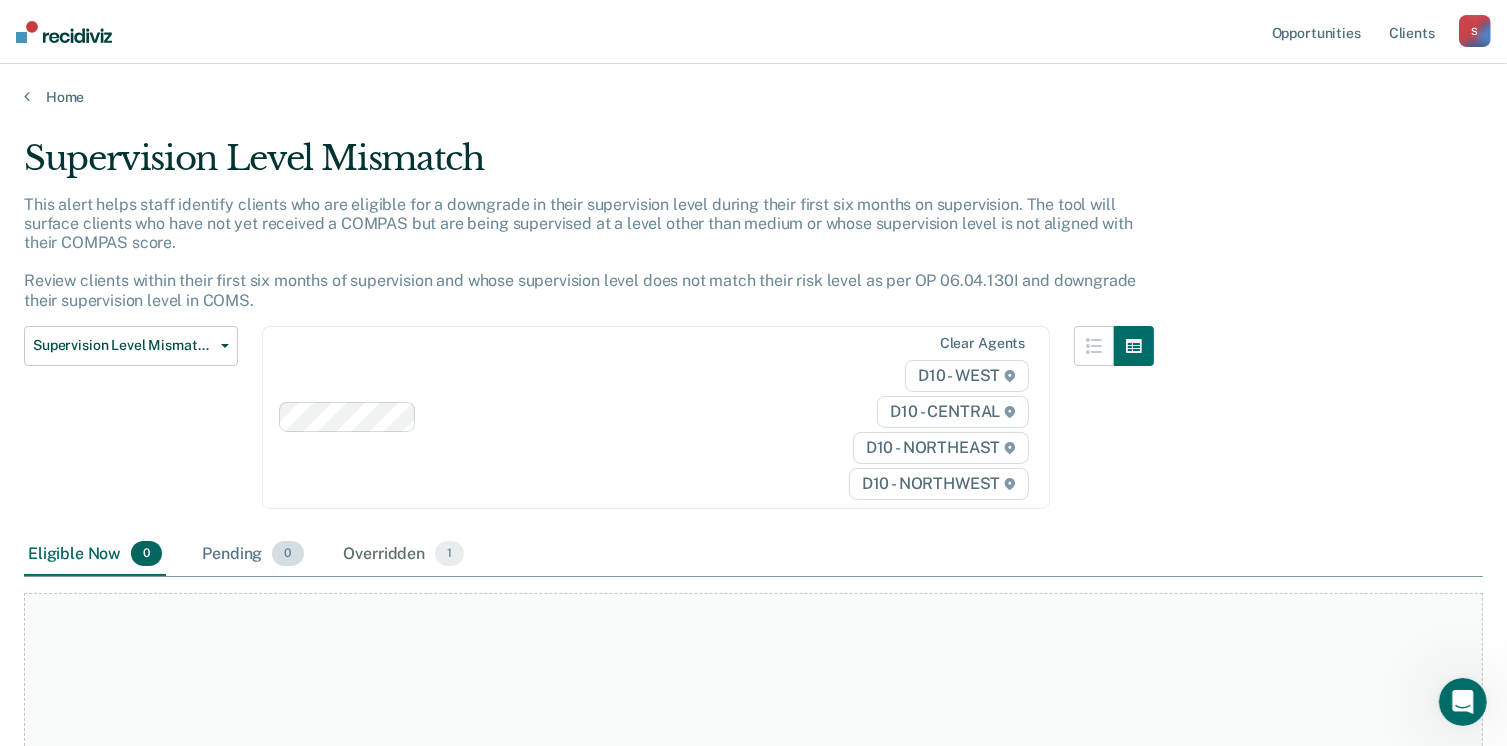 click on "Pending 0" at bounding box center [252, 555] 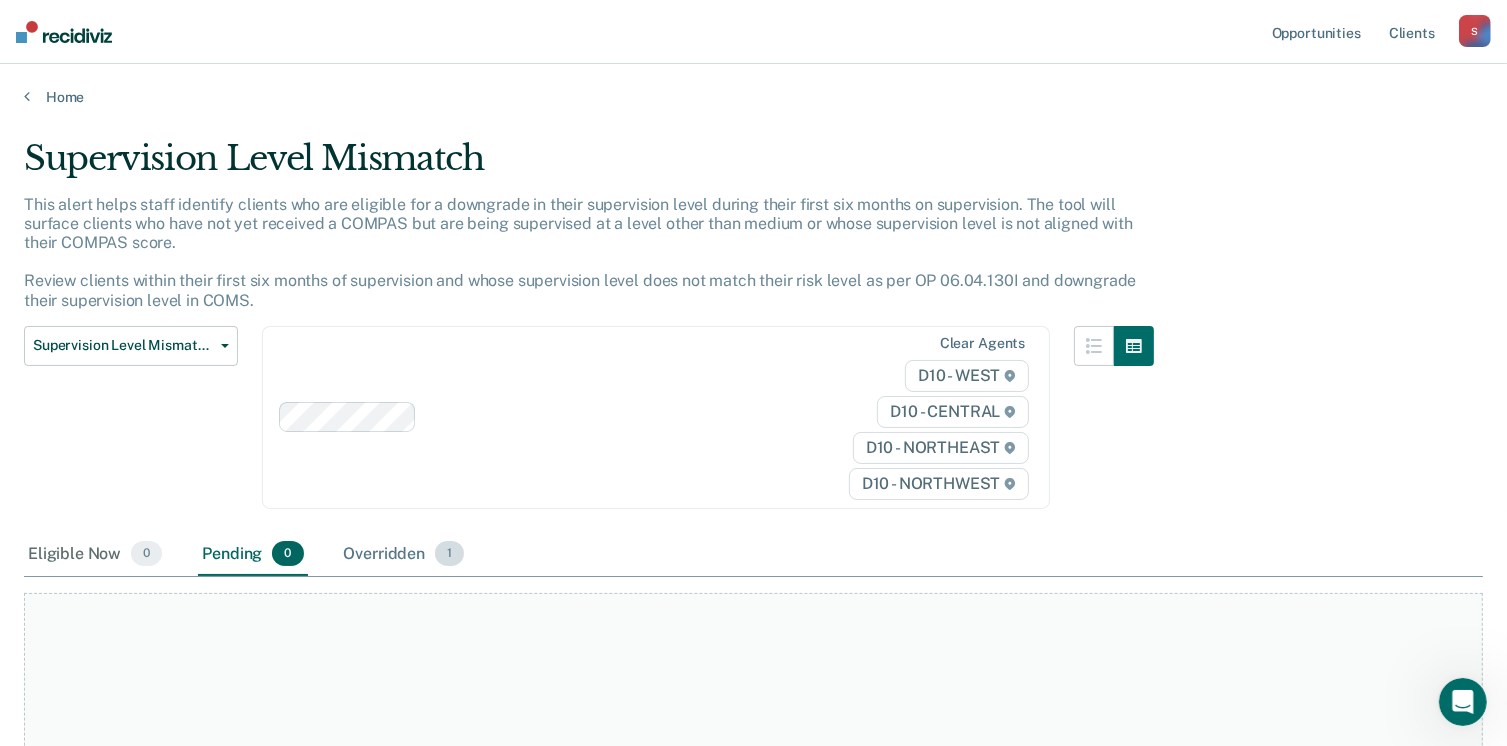 click on "Overridden 1" at bounding box center [404, 555] 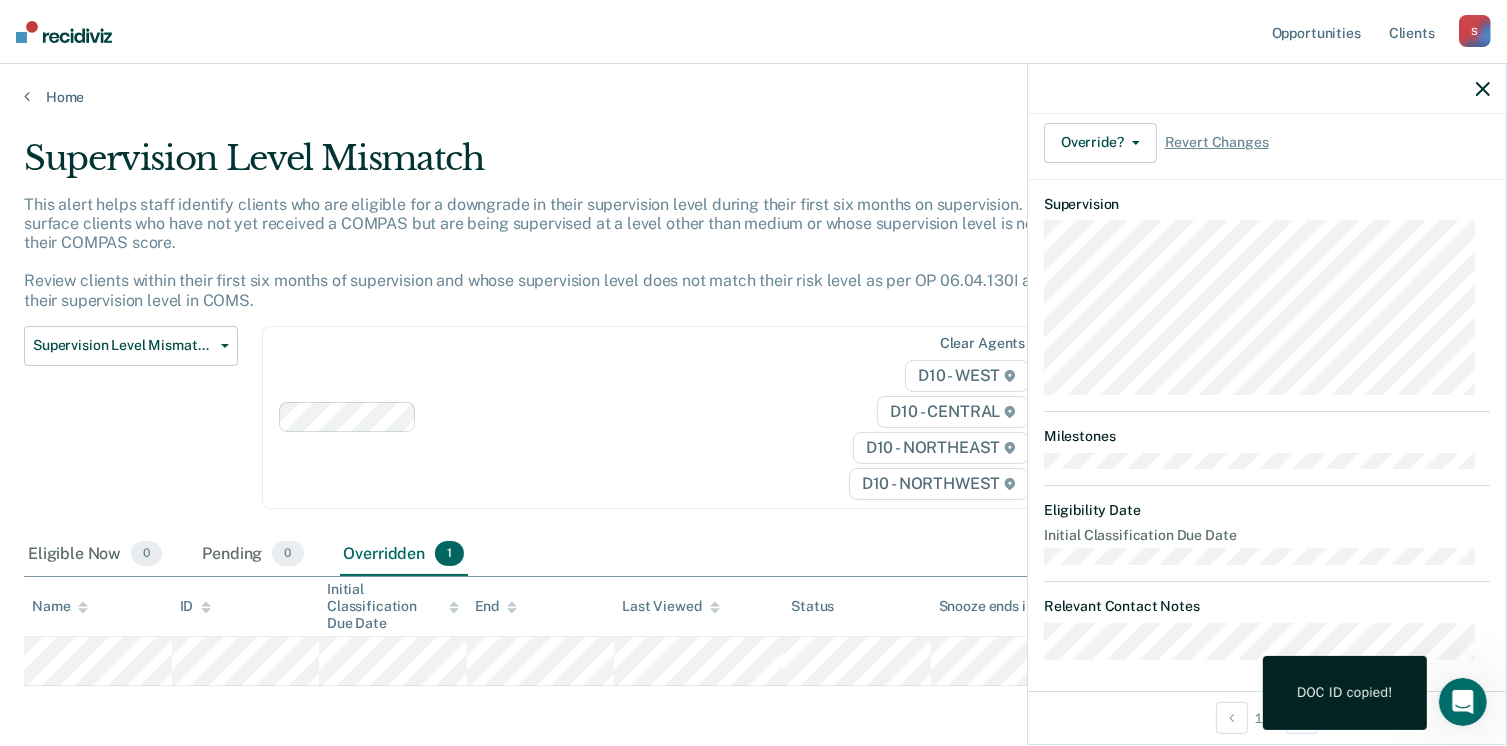 scroll, scrollTop: 464, scrollLeft: 0, axis: vertical 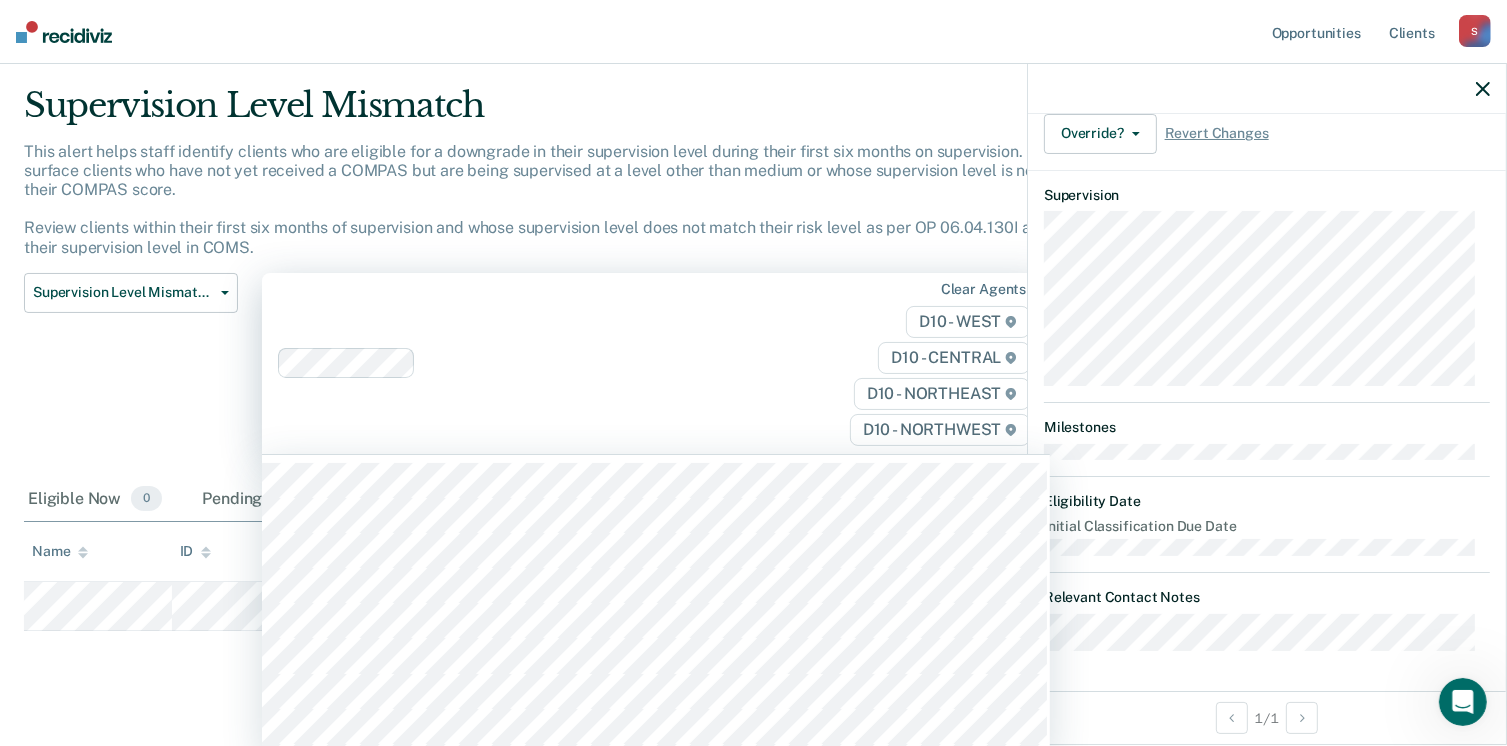click on "Clear   agents D10 - WEST   D10 - CENTRAL   D10 - NORTHEAST   D10 - NORTHWEST" at bounding box center [656, 363] 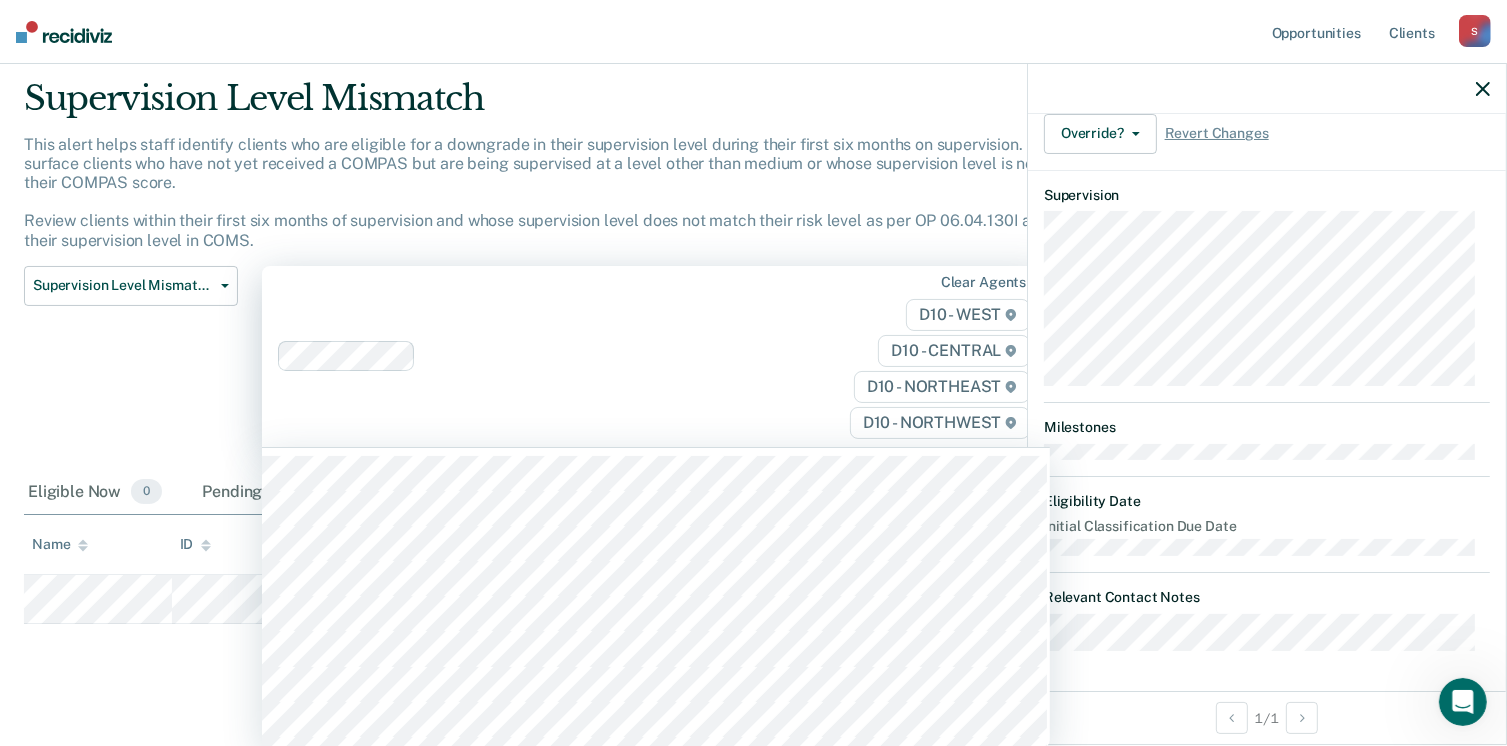 scroll, scrollTop: 62, scrollLeft: 0, axis: vertical 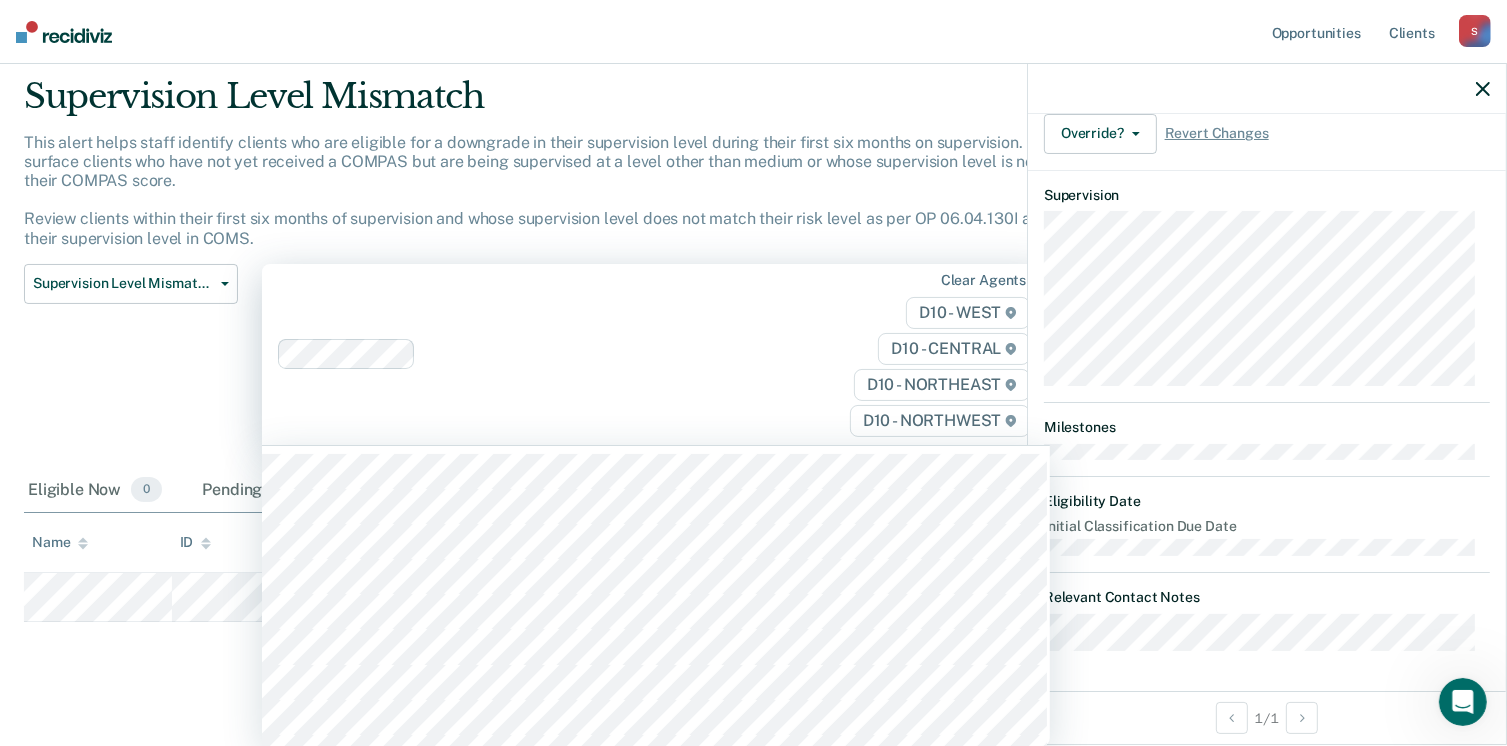 click on "Supervision Level Mismatch Classification Review Early Discharge Minimum Telephone Reporting Overdue for Discharge Supervision Level Mismatch" at bounding box center (131, 366) 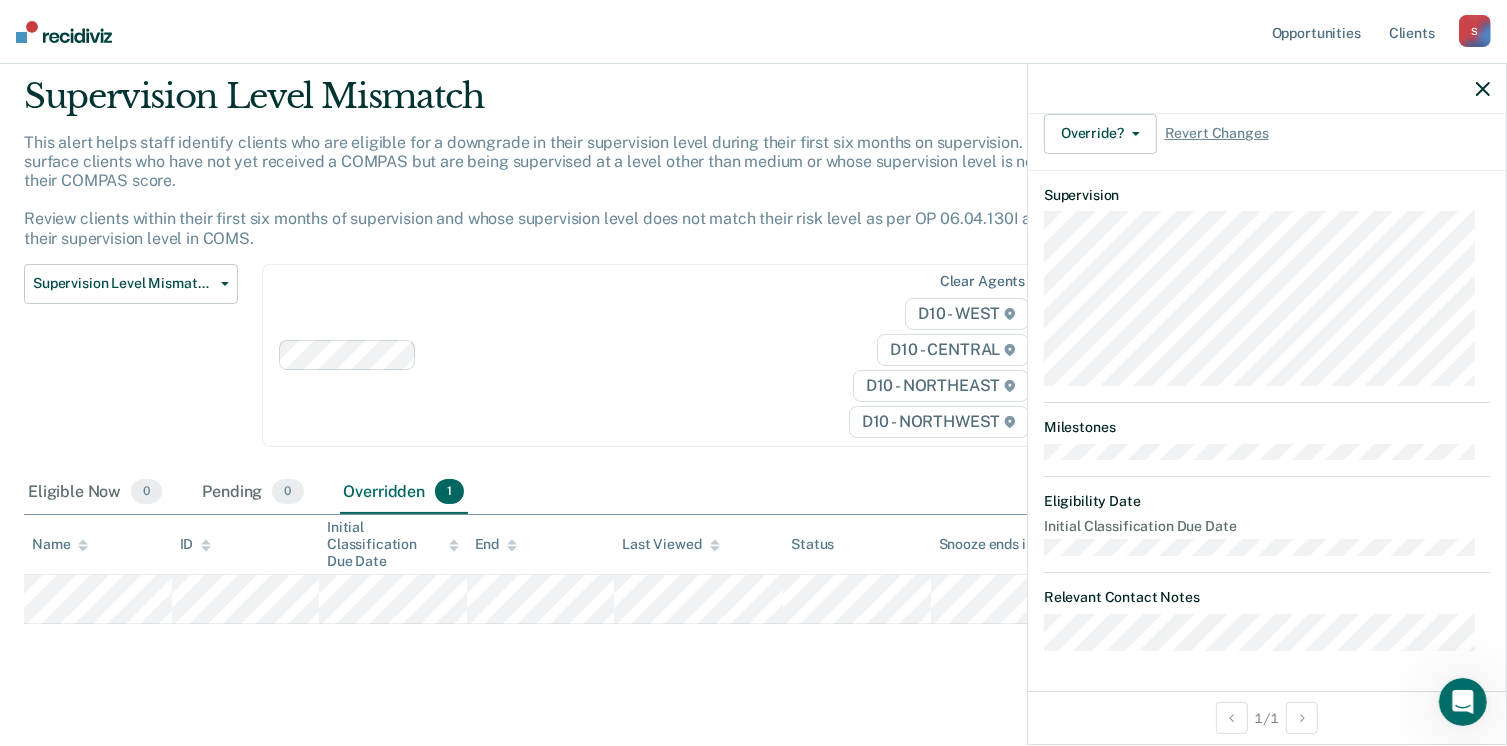 click on "Supervision Level Mismatch Classification Review Early Discharge Minimum Telephone Reporting Overdue for Discharge Supervision Level Mismatch" at bounding box center [131, 367] 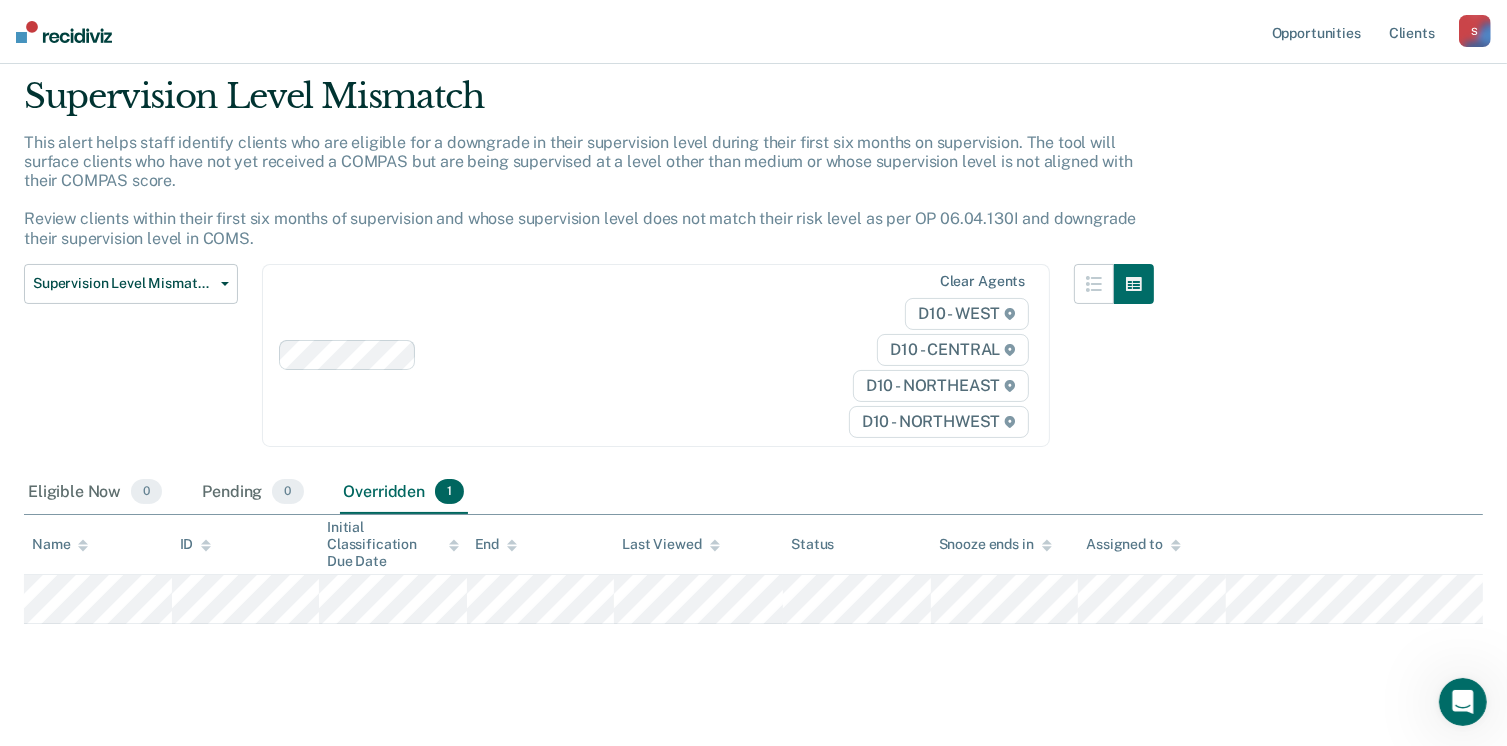 click on "Opportunities Client s [EMAIL_ADDRESS][US_STATE][DOMAIN_NAME] S Profile How it works Log Out" at bounding box center [753, 32] 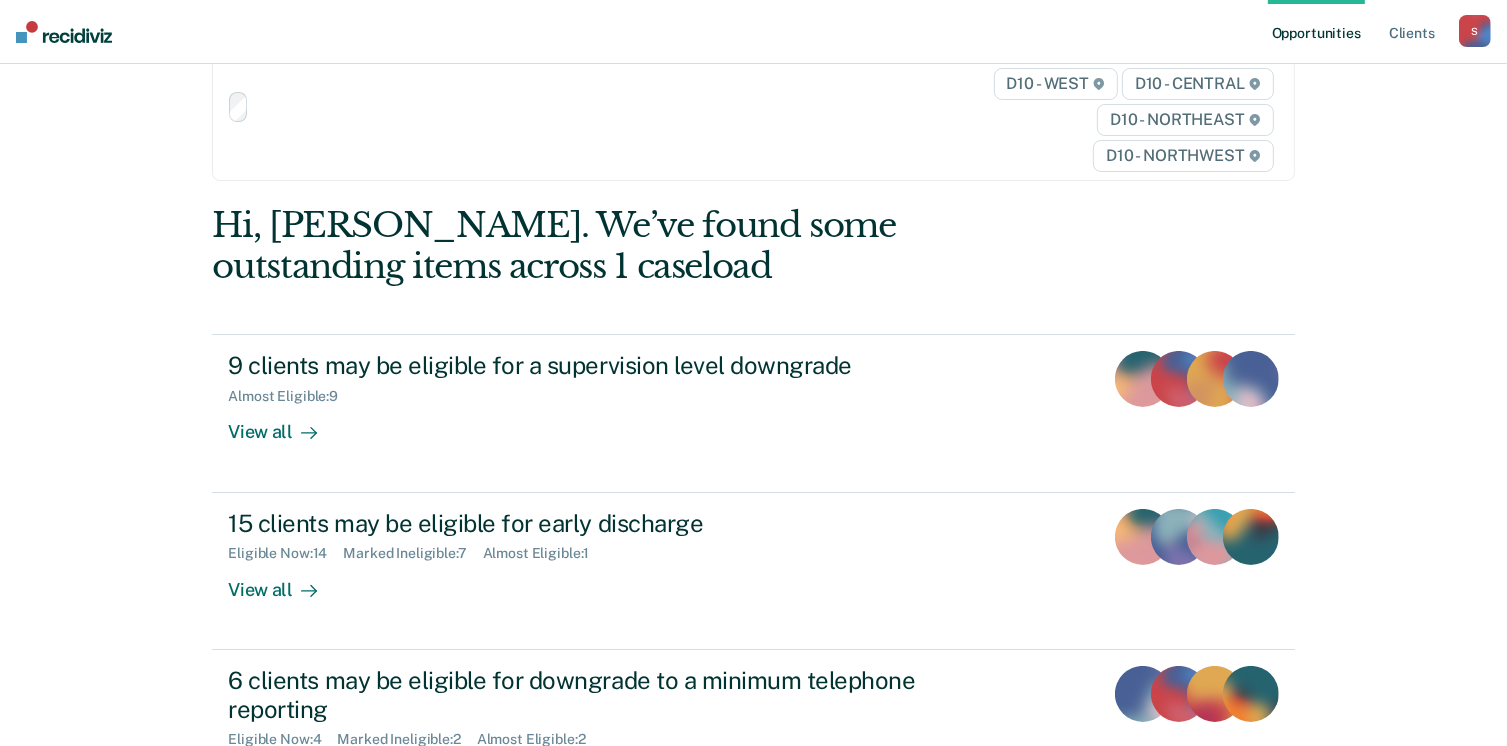 scroll, scrollTop: 0, scrollLeft: 0, axis: both 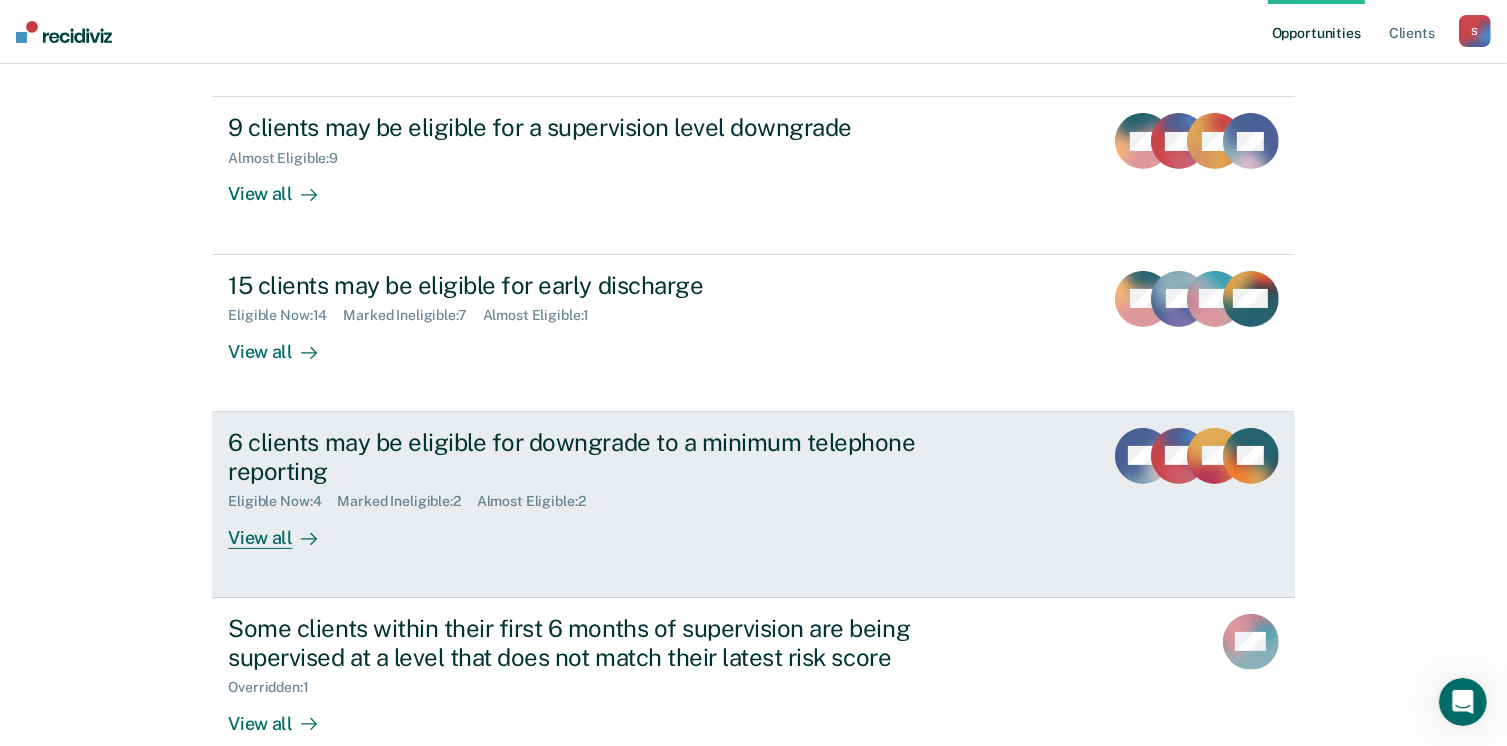 click on "View all" at bounding box center (284, 529) 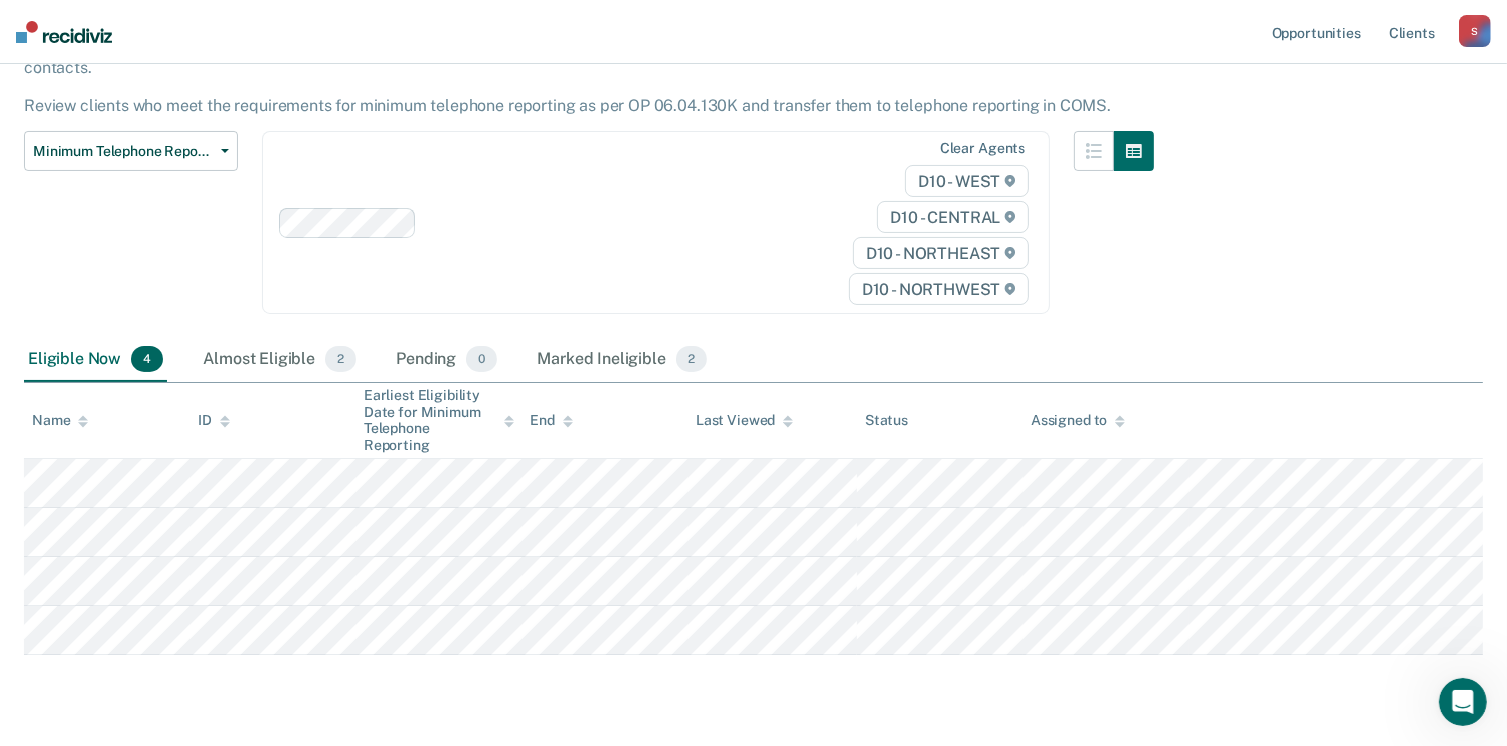 scroll, scrollTop: 187, scrollLeft: 0, axis: vertical 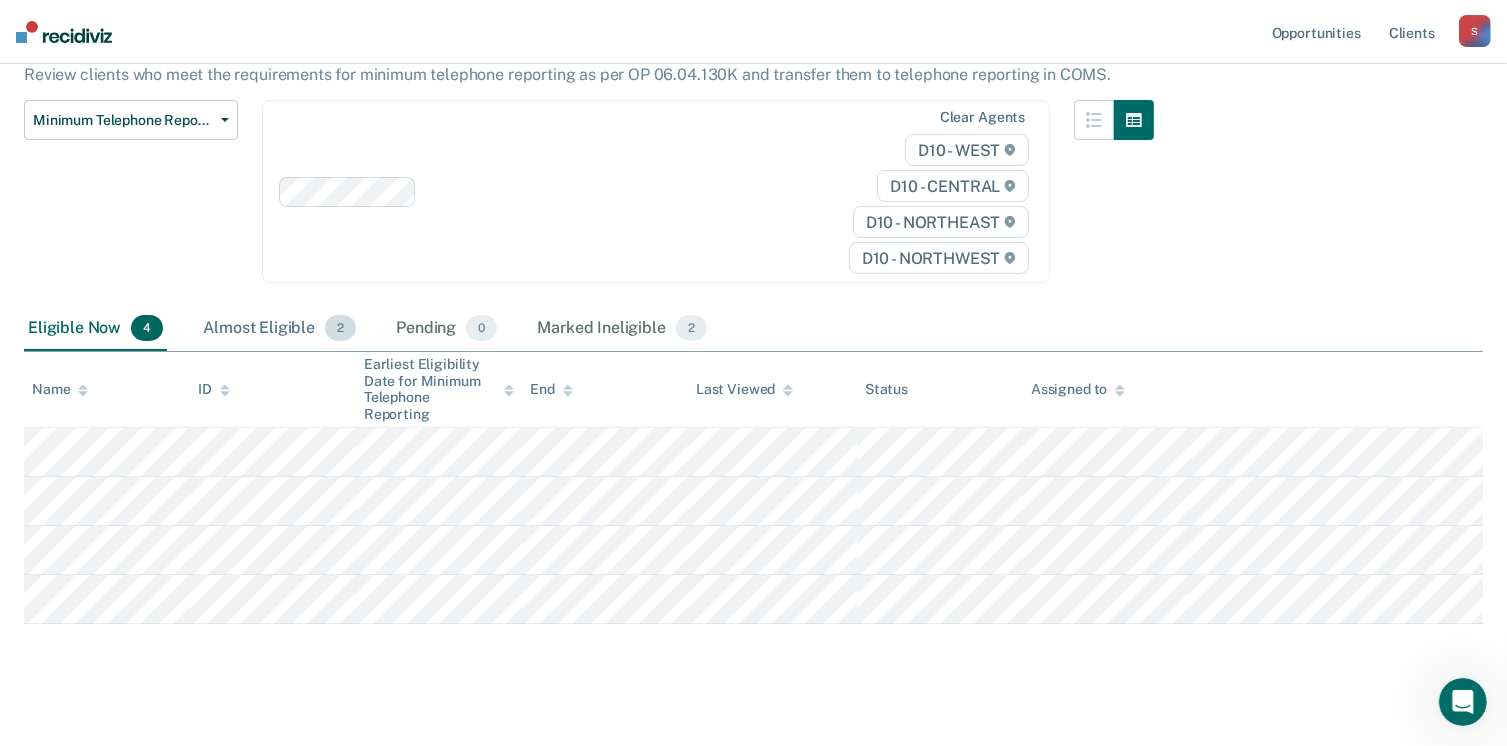 click on "Almost Eligible 2" at bounding box center [279, 329] 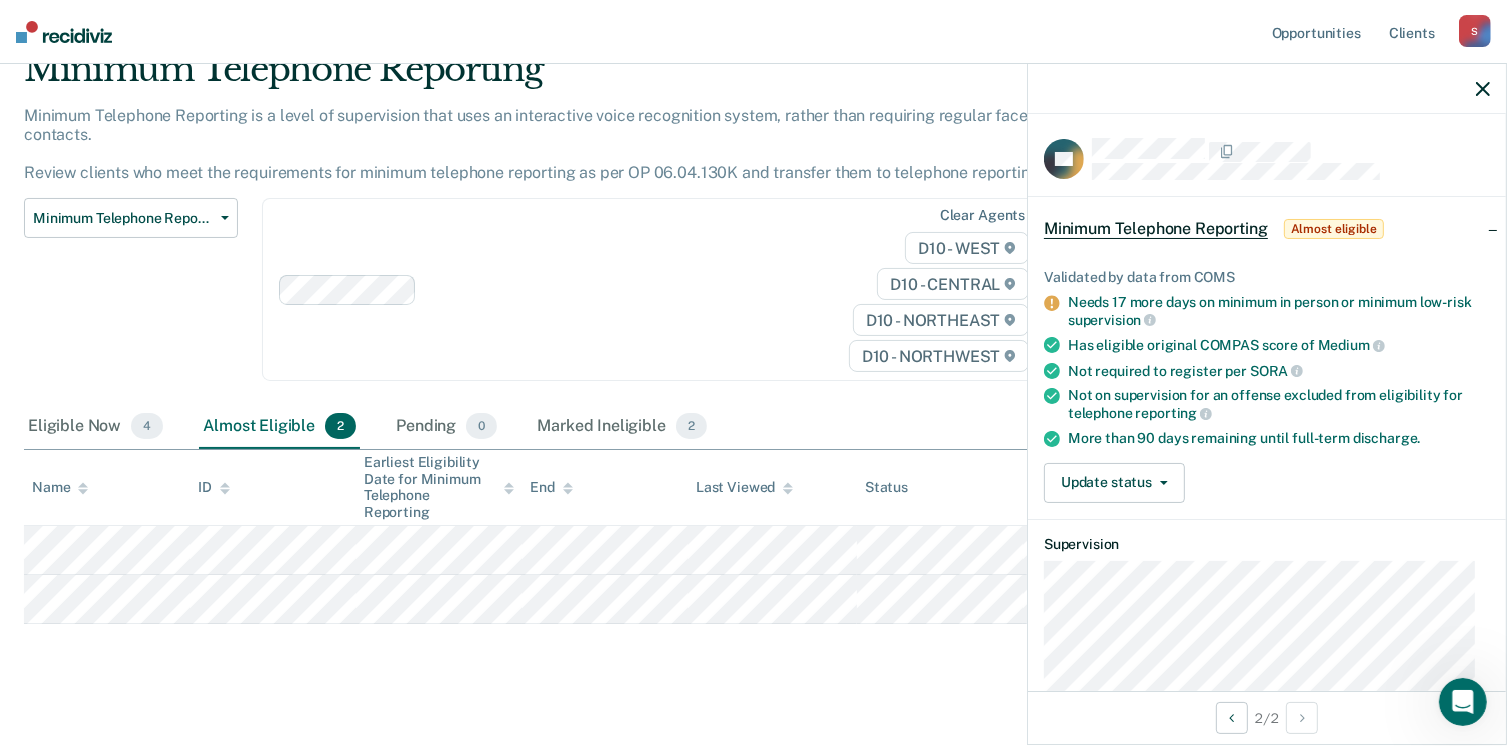 click on "Minimum Telephone Reporting   Minimum Telephone Reporting is a level of supervision that uses an interactive voice recognition system, rather than requiring regular face-to-face contacts. Review clients who meet the requirements for minimum telephone reporting as per OP 06.04.130K and transfer them to telephone reporting in COMS. Minimum Telephone Reporting Classification Review Early Discharge Minimum Telephone Reporting Overdue for Discharge Supervision Level Mismatch Clear   agents D10 - WEST   D10 - CENTRAL   D10 - NORTHEAST   D10 - NORTHWEST   Eligible Now 4 Almost Eligible 2 Pending 0 Marked Ineligible 2
To pick up a draggable item, press the space bar.
While dragging, use the arrow keys to move the item.
Press space again to drop the item in its new position, or press escape to cancel.
Name ID Earliest Eligibility Date for Minimum Telephone Reporting End Last Viewed Status Assigned to" at bounding box center (753, 365) 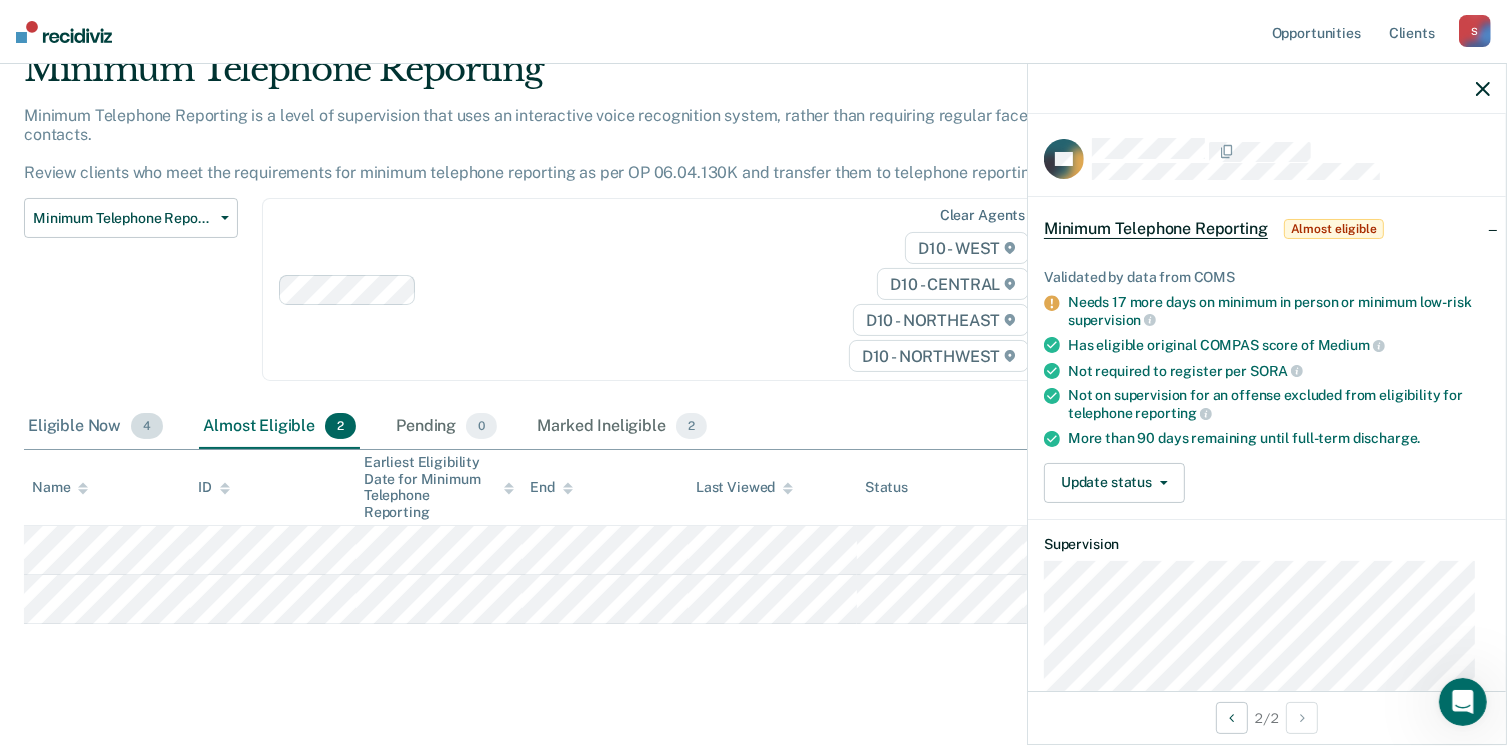 click on "4" at bounding box center [147, 426] 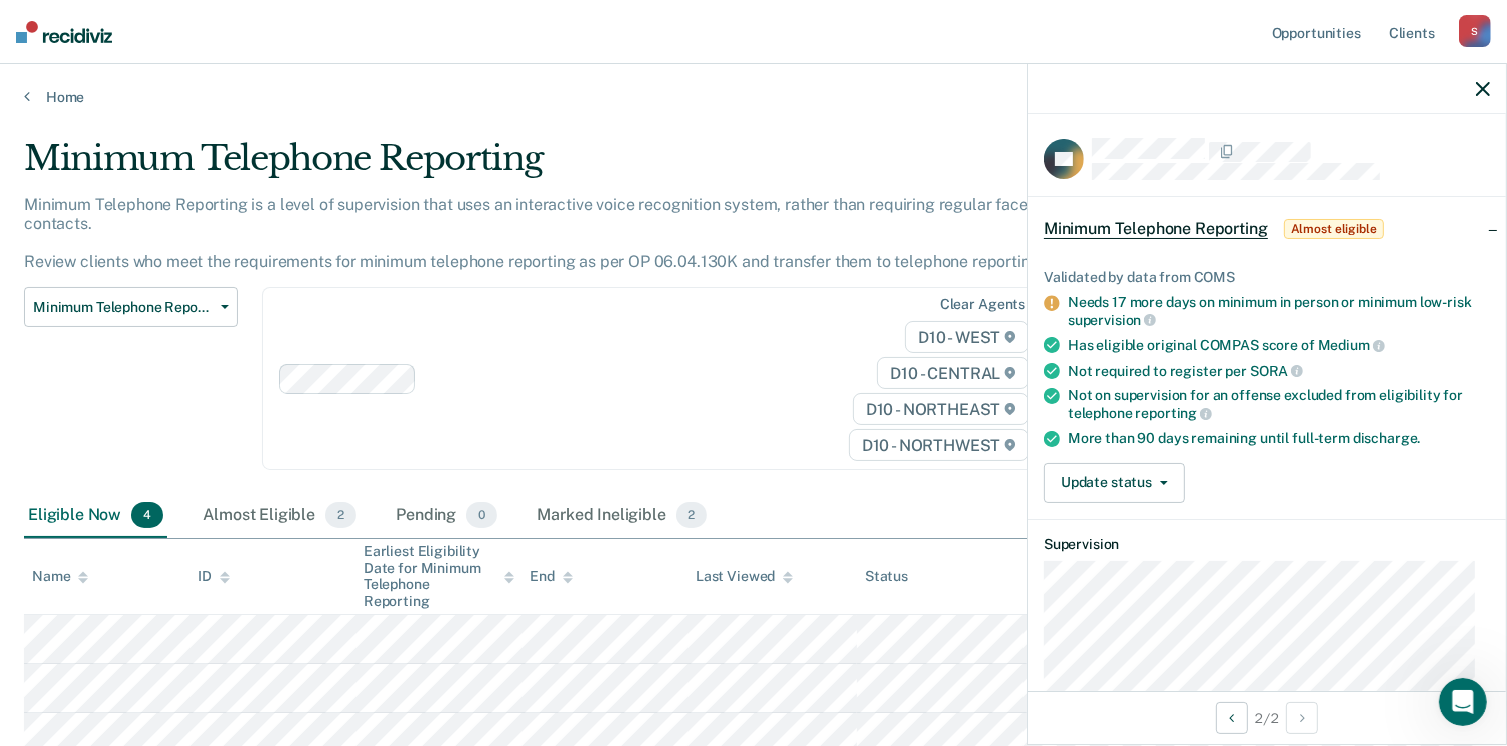 scroll, scrollTop: 0, scrollLeft: 0, axis: both 